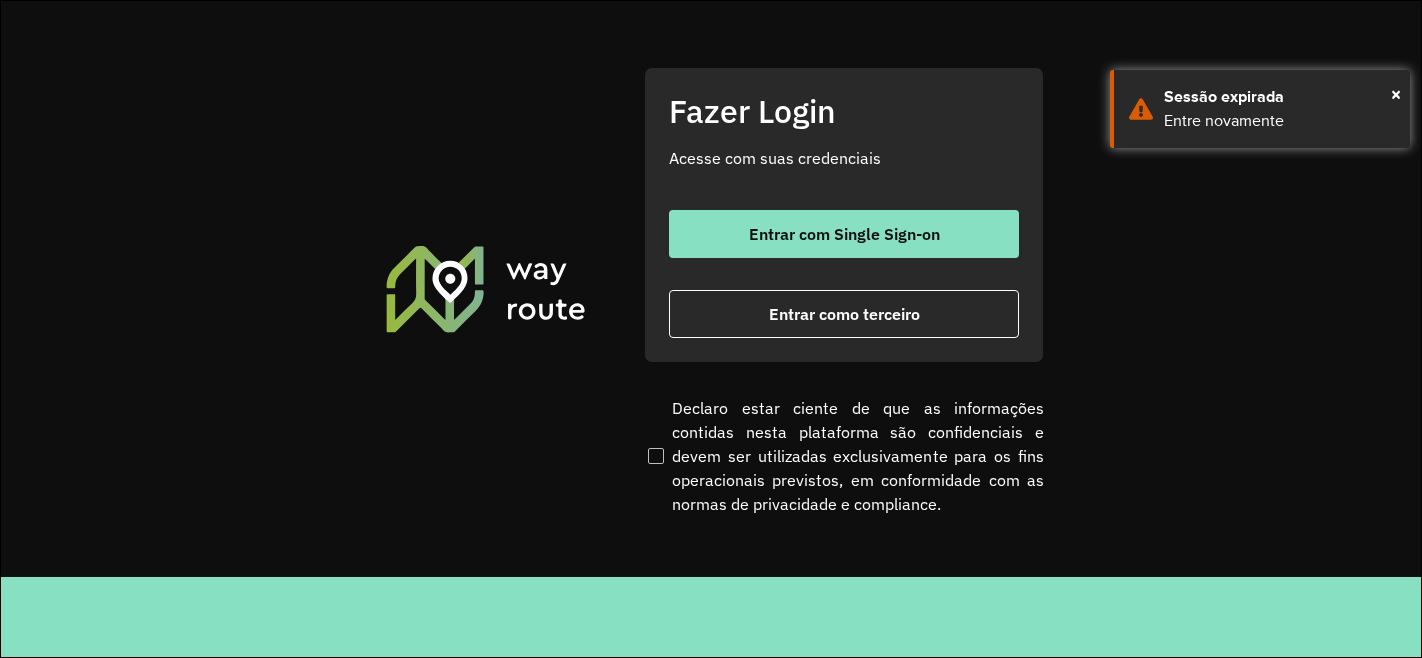 scroll, scrollTop: 0, scrollLeft: 0, axis: both 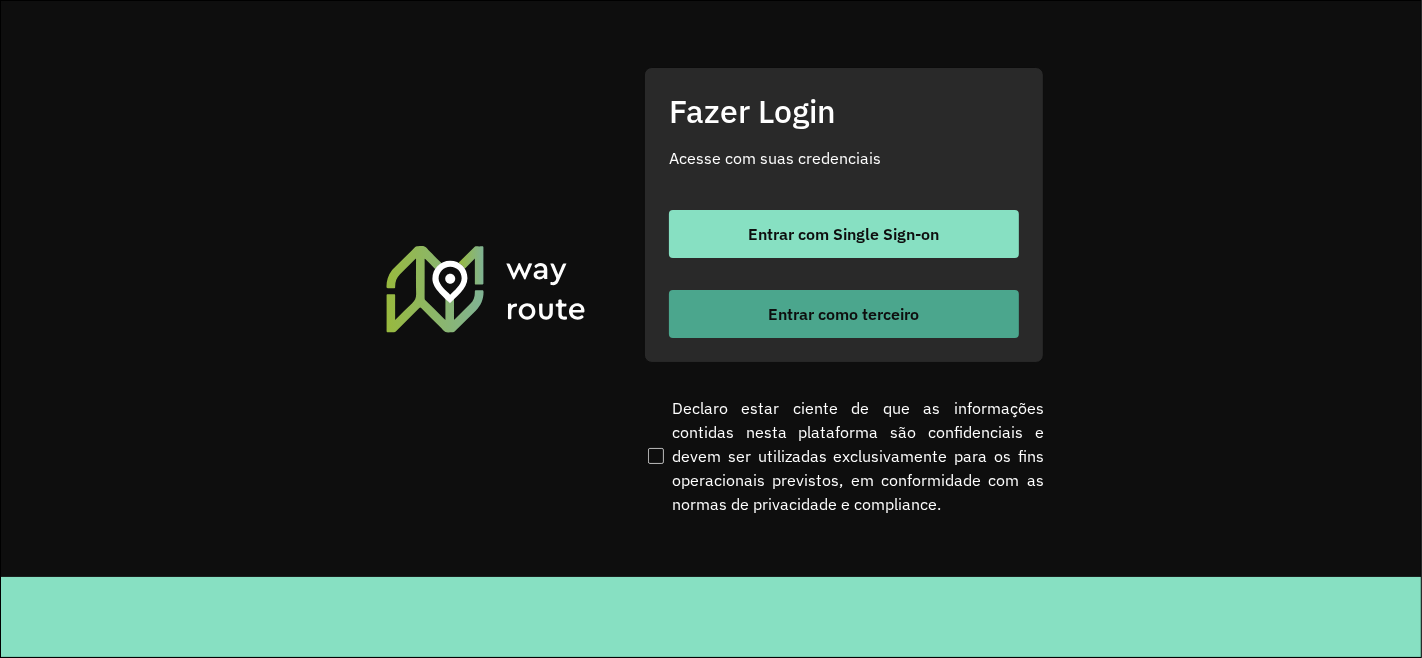 click on "Entrar como terceiro" at bounding box center [844, 314] 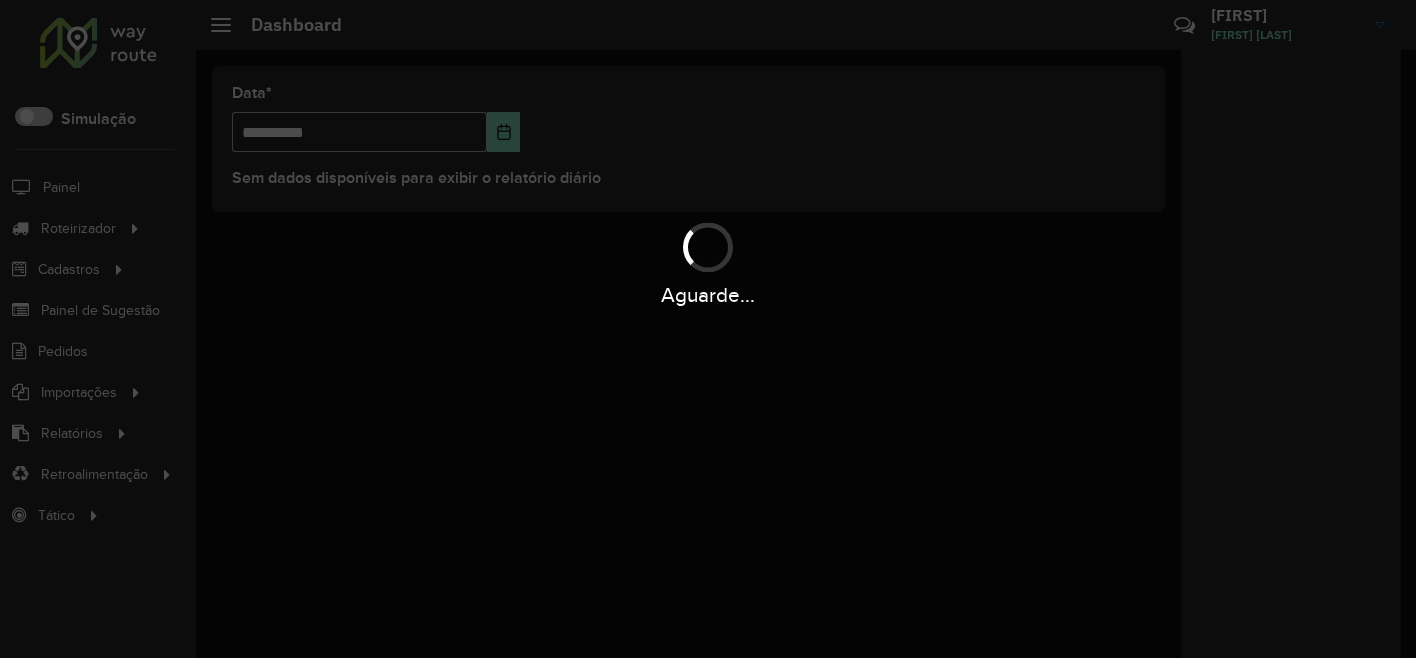 scroll, scrollTop: 0, scrollLeft: 0, axis: both 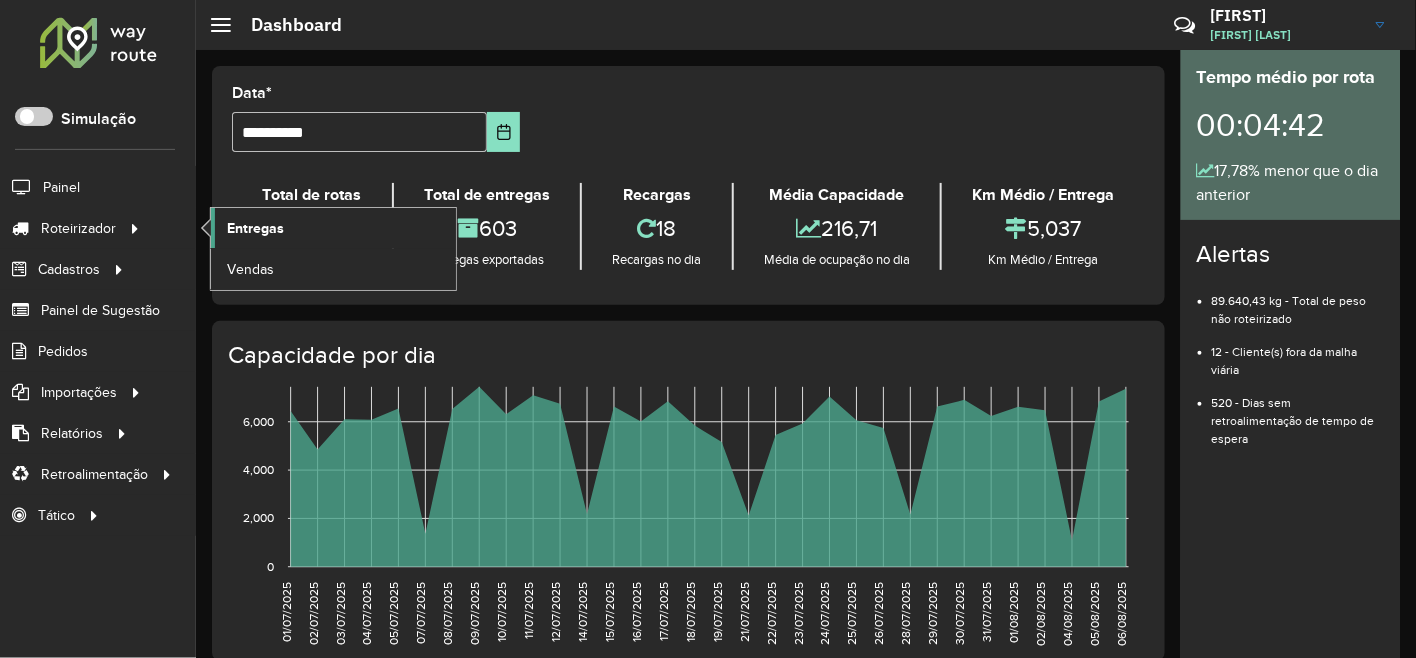 click on "Entregas" 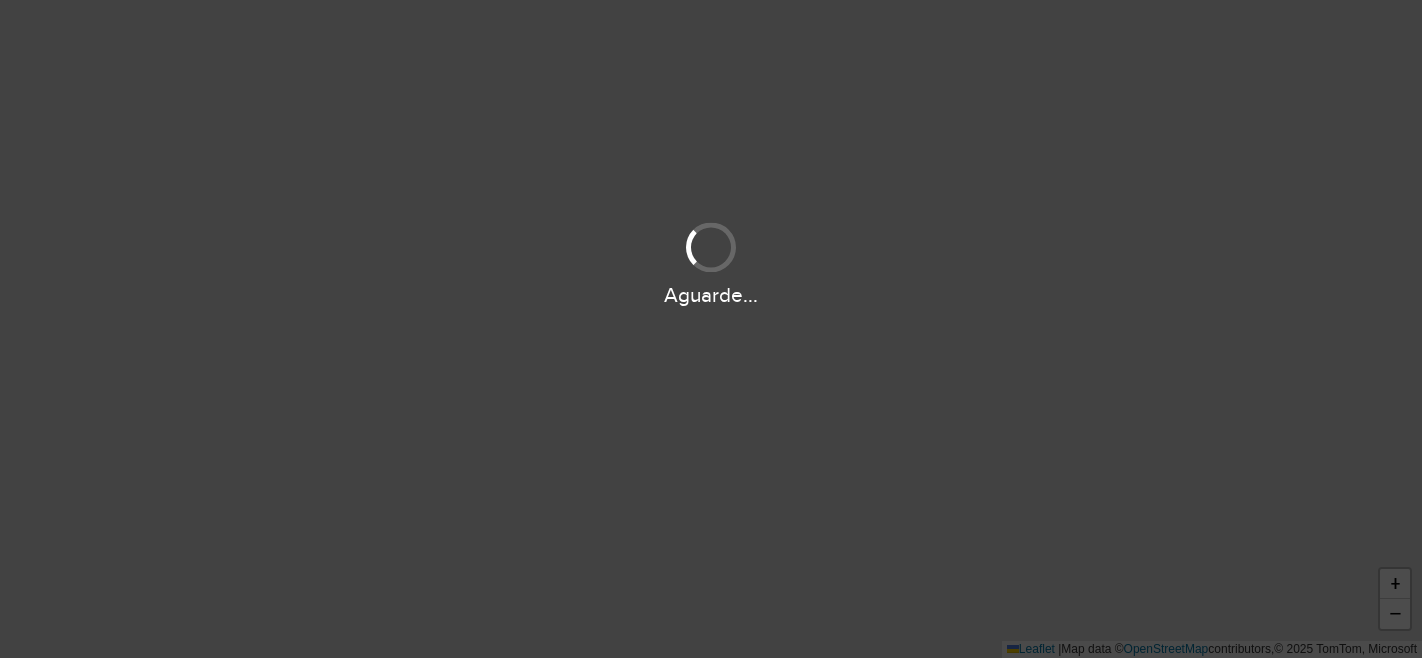 scroll, scrollTop: 0, scrollLeft: 0, axis: both 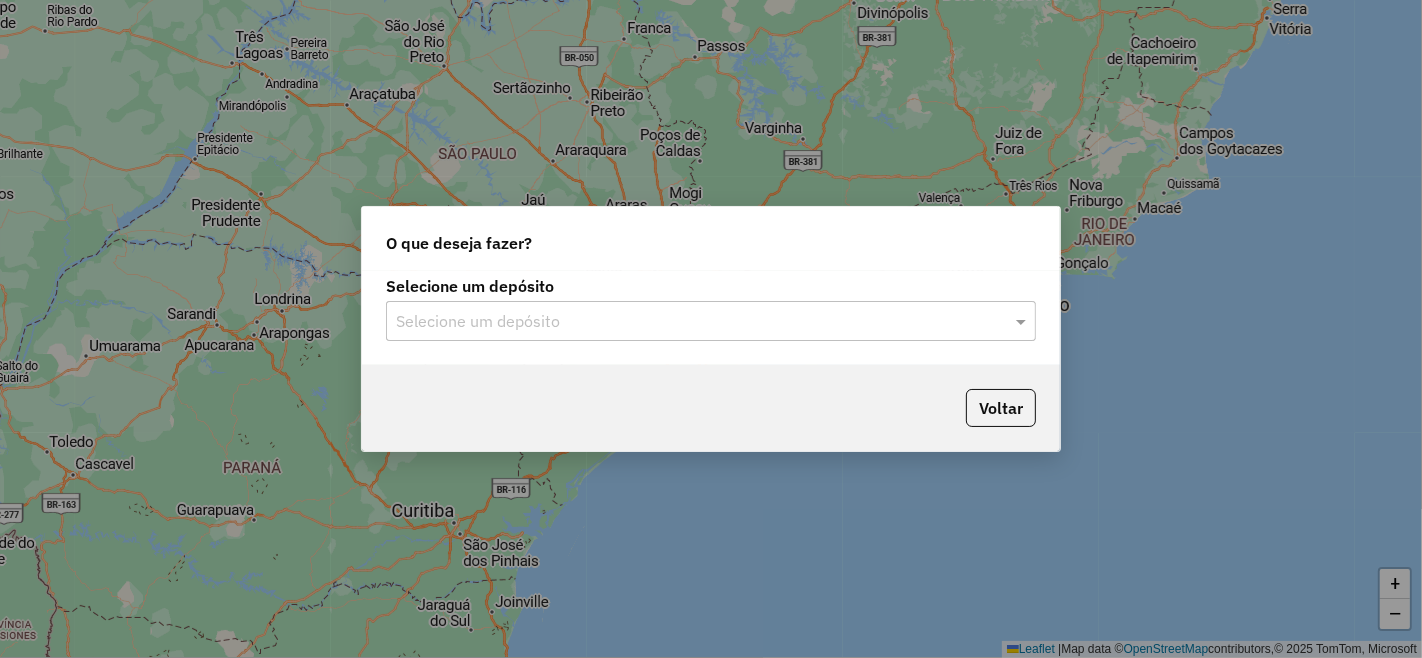 click 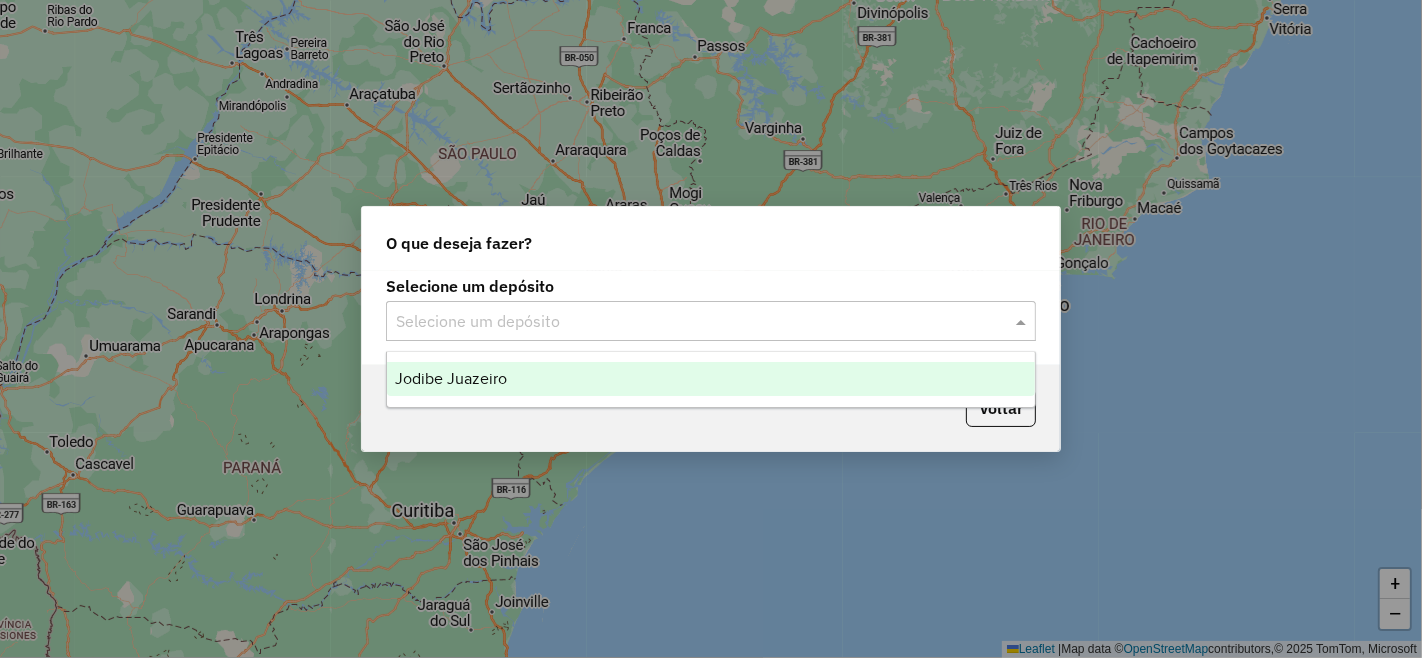 click on "Jodibe Juazeiro" at bounding box center (711, 379) 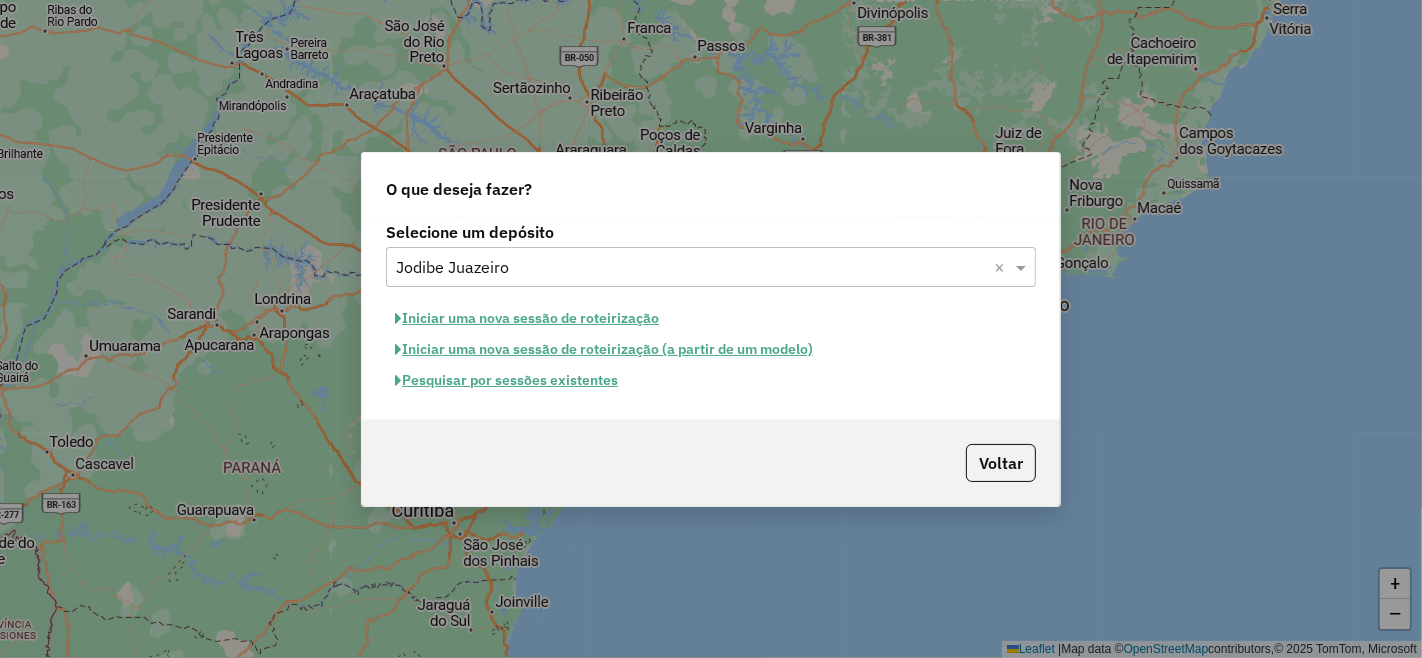 click on "Pesquisar por sessões existentes" 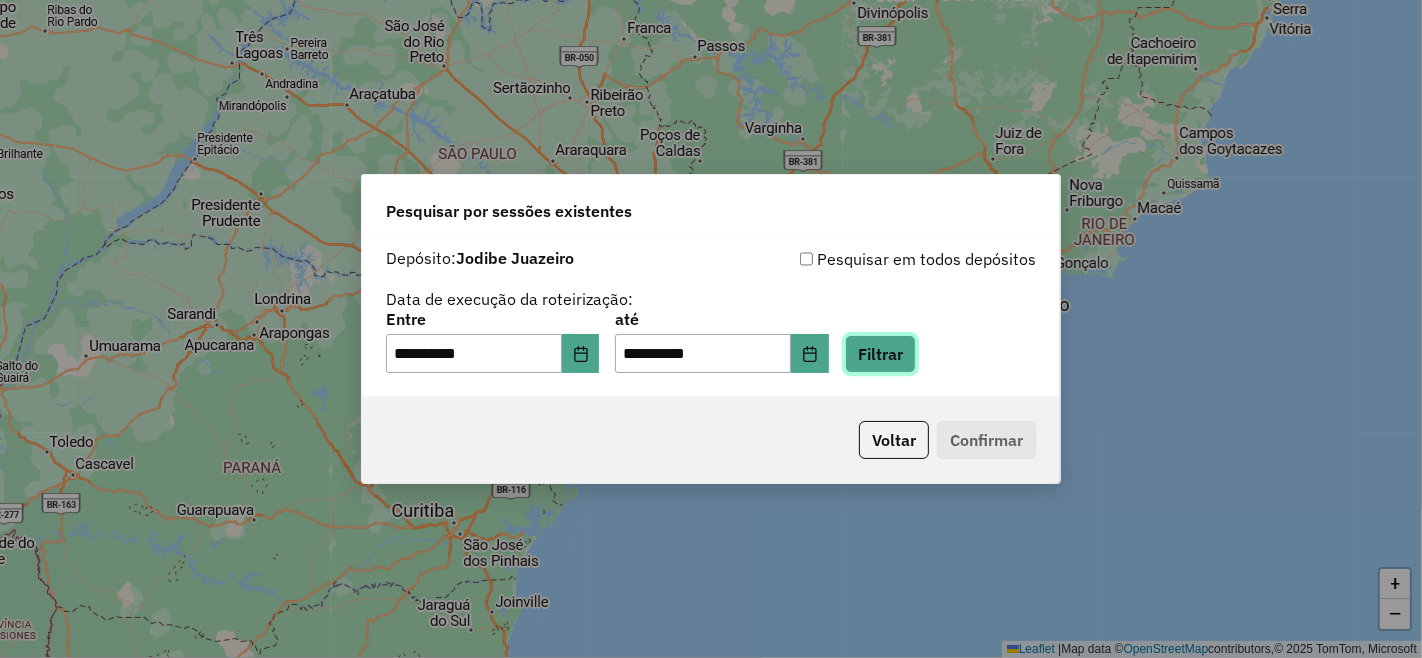 click on "Filtrar" 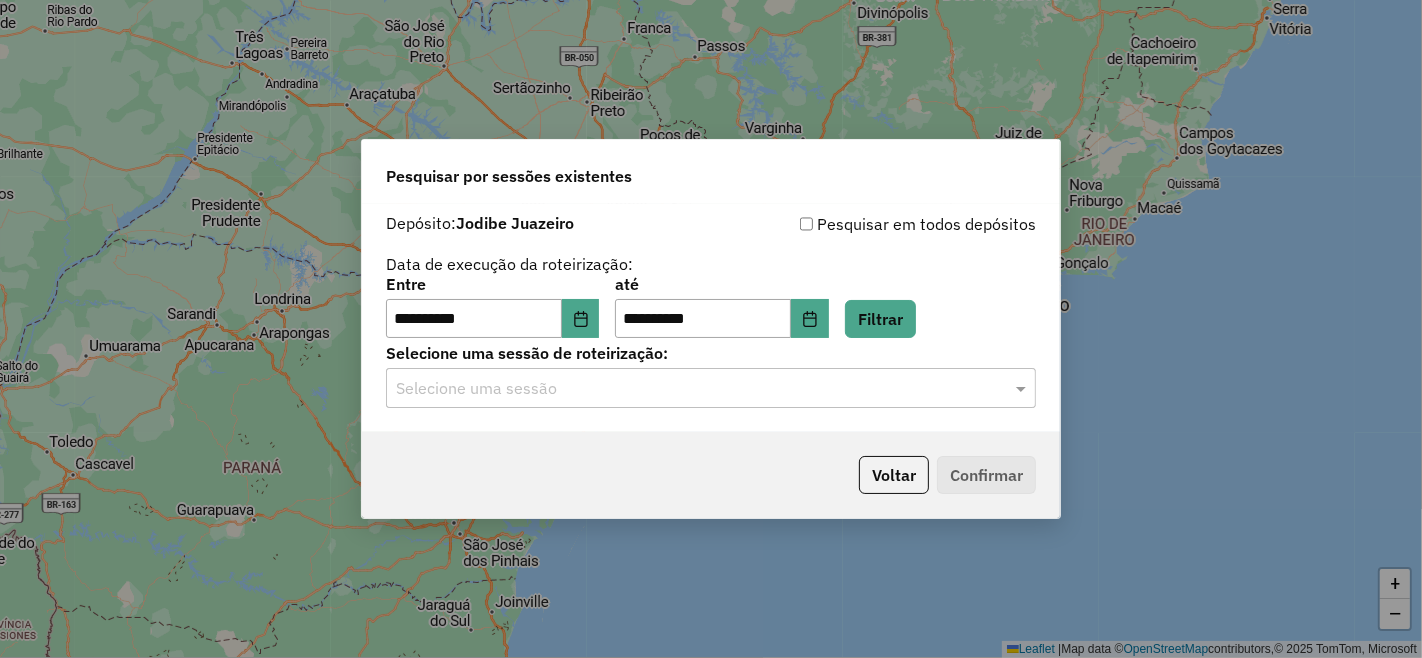 click on "Selecione uma sessão" 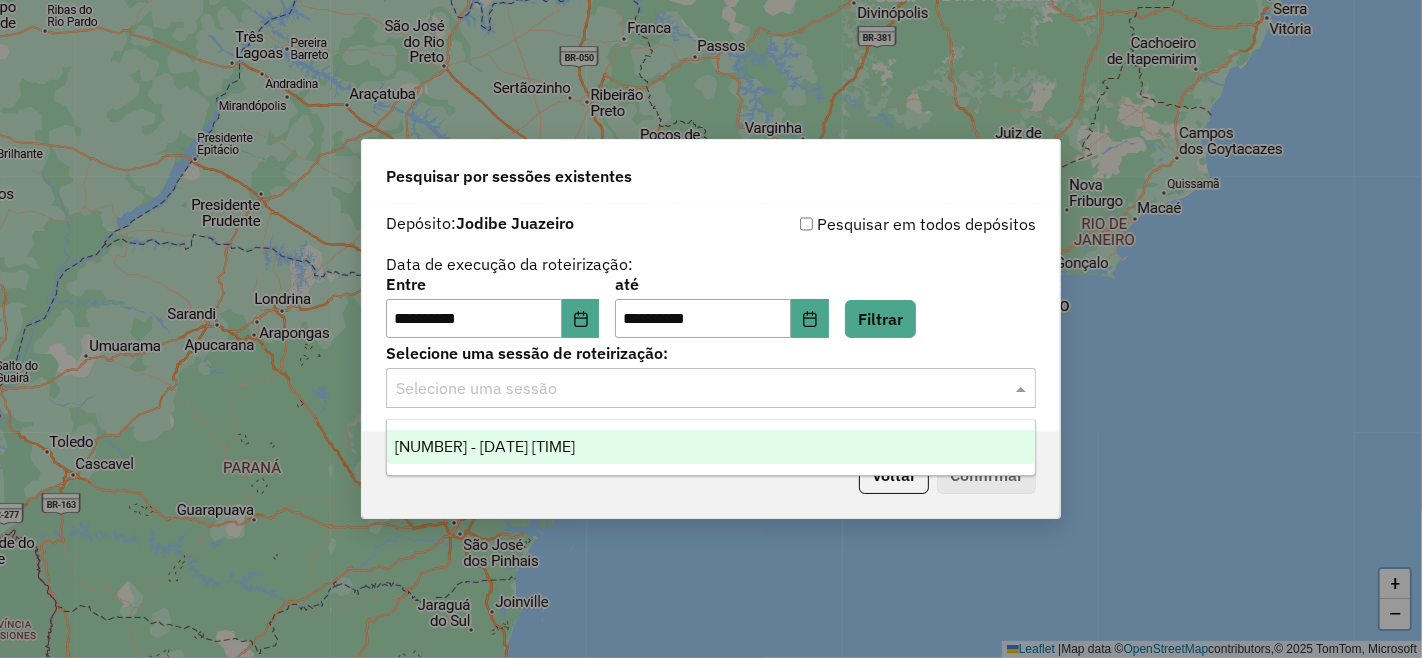 click on "[NUMBER] - [DATE] [TIME]" at bounding box center [711, 447] 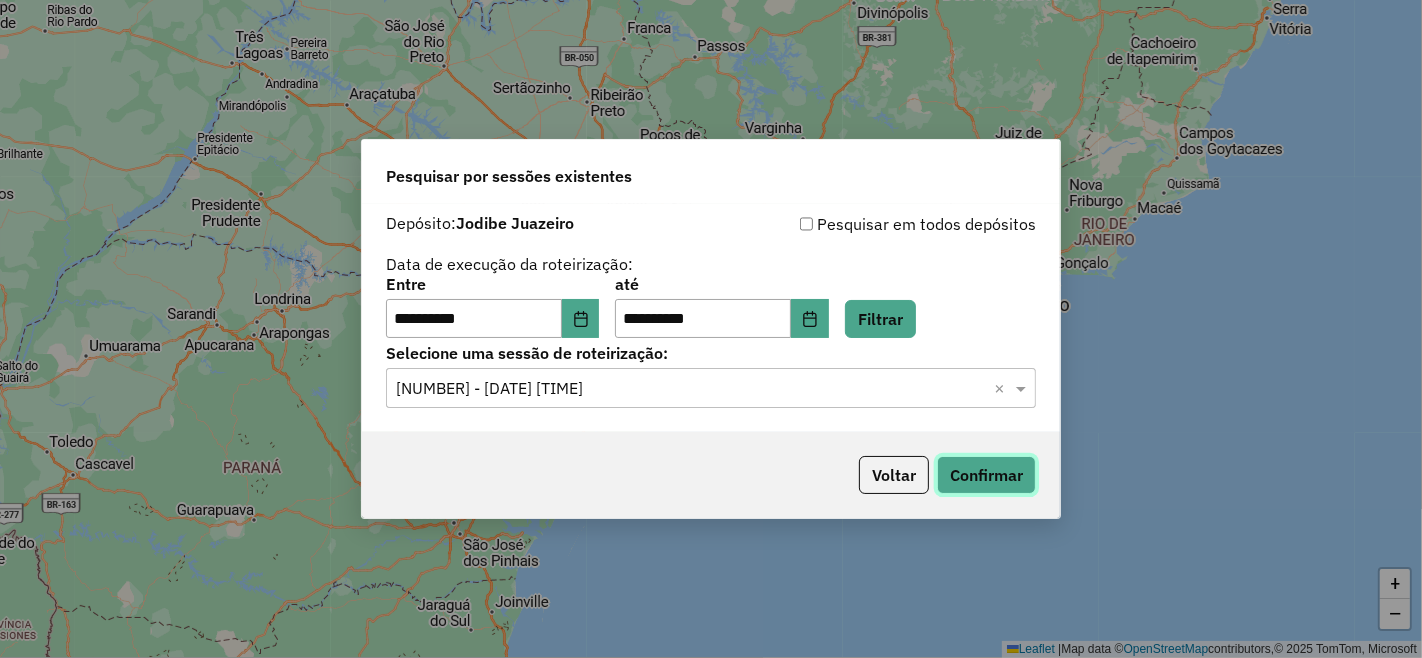 click on "Confirmar" 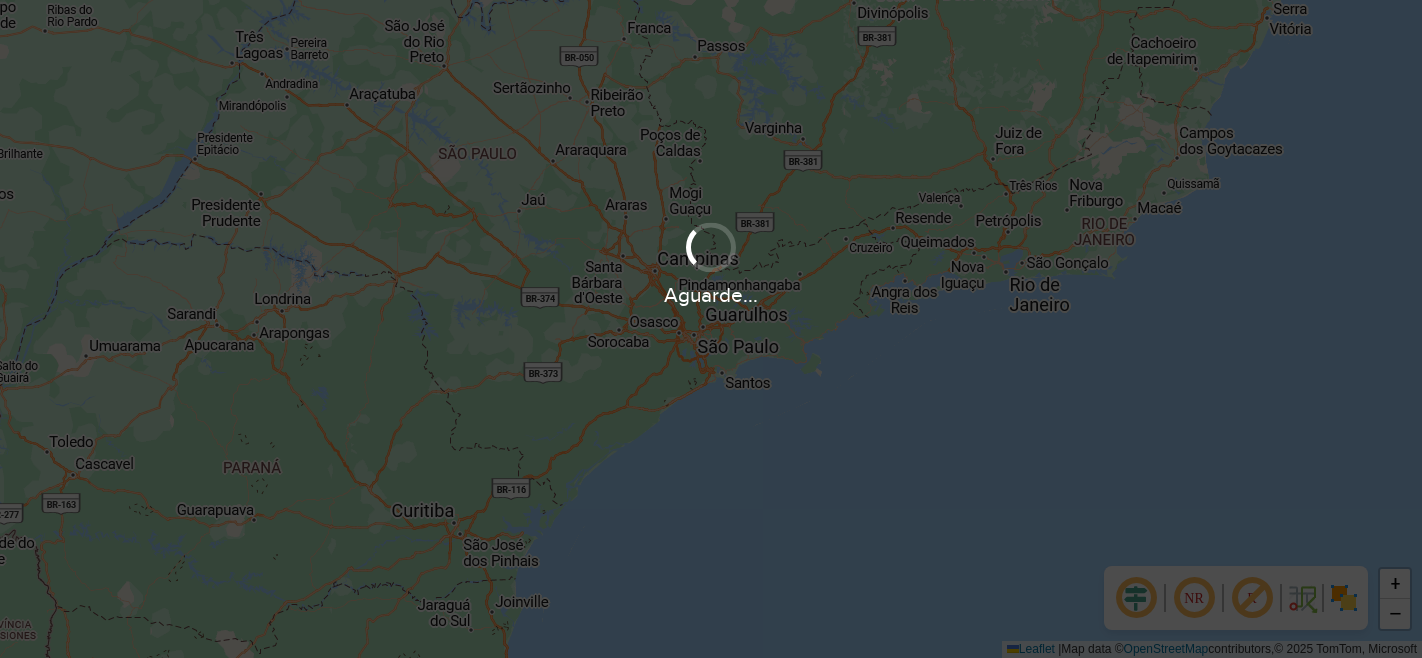 scroll, scrollTop: 0, scrollLeft: 0, axis: both 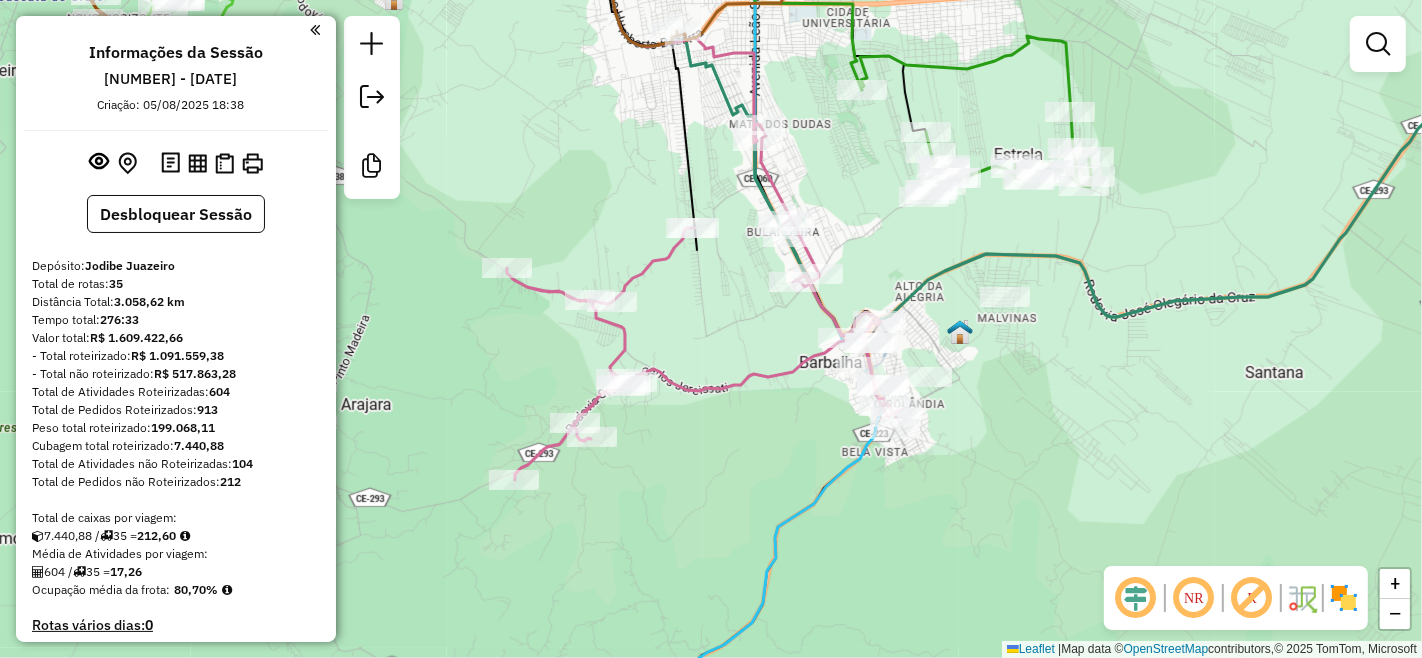 drag, startPoint x: 940, startPoint y: 282, endPoint x: 922, endPoint y: 374, distance: 93.74433 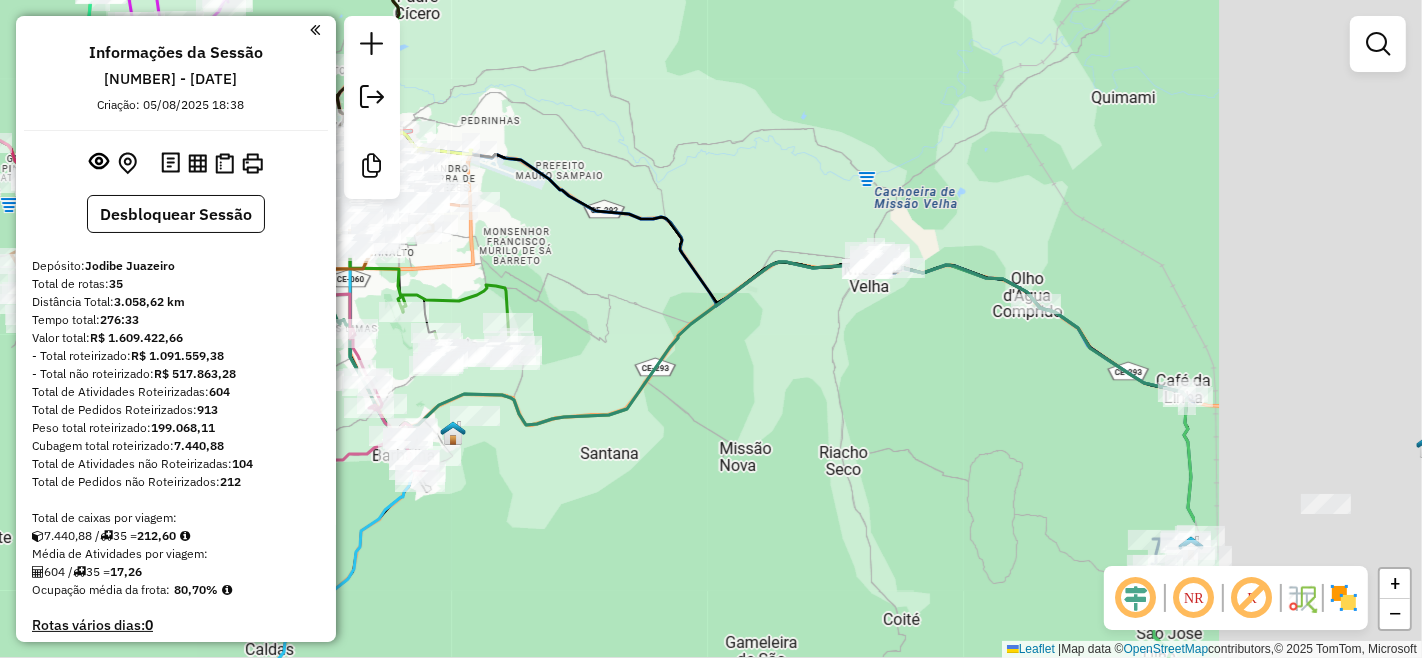 drag, startPoint x: 1071, startPoint y: 373, endPoint x: 753, endPoint y: 391, distance: 318.50903 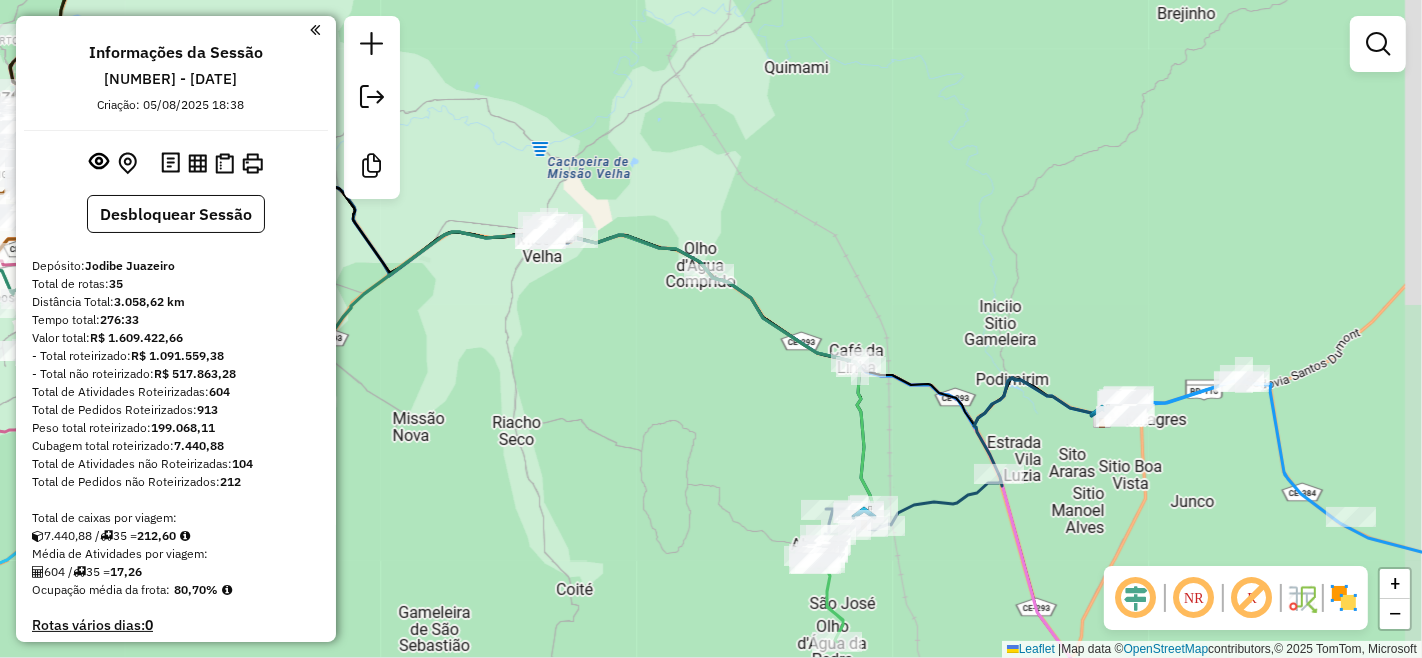 drag, startPoint x: 837, startPoint y: 440, endPoint x: 795, endPoint y: 420, distance: 46.518814 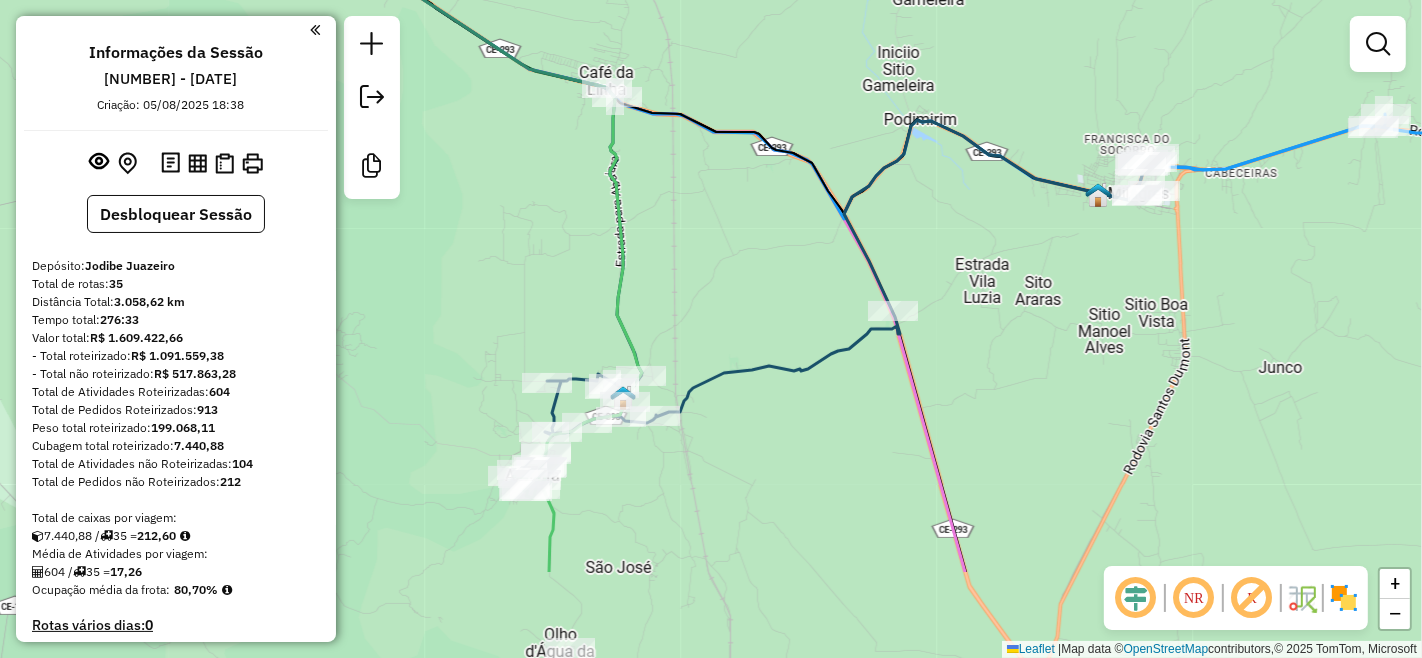 drag, startPoint x: 998, startPoint y: 494, endPoint x: 993, endPoint y: 306, distance: 188.06648 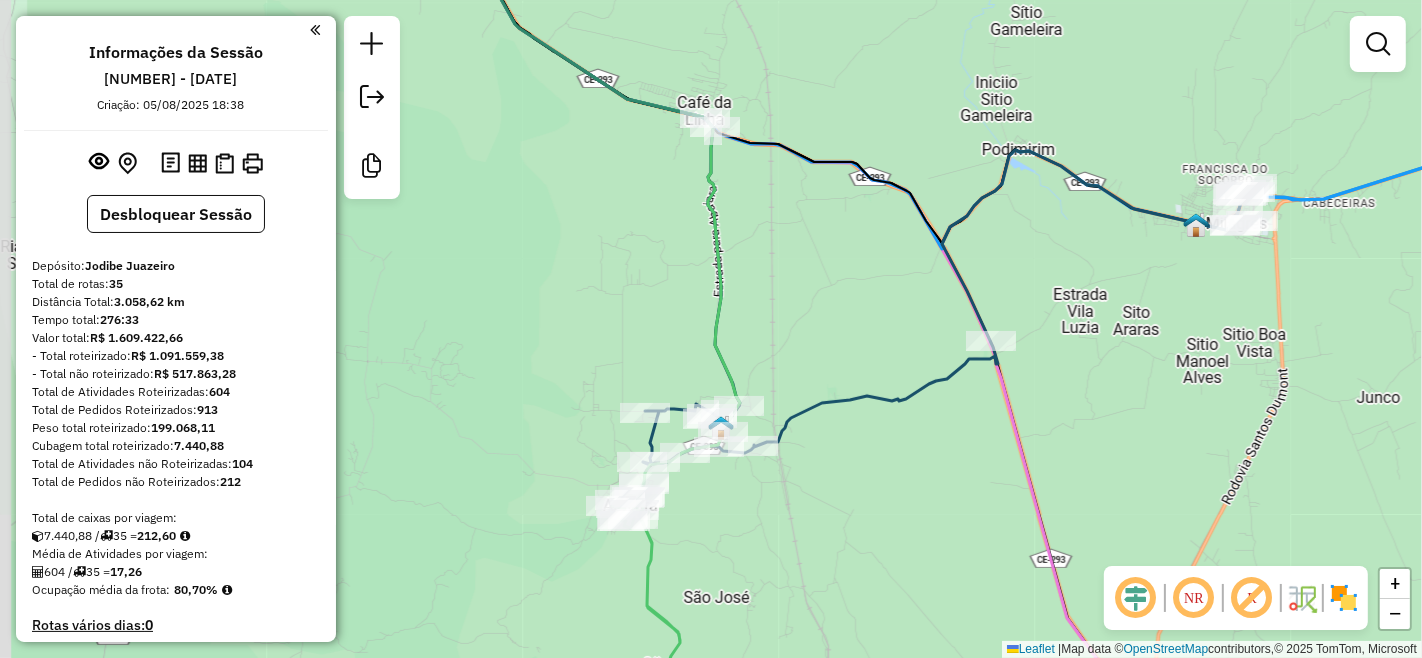 drag, startPoint x: 695, startPoint y: 468, endPoint x: 792, endPoint y: 533, distance: 116.76472 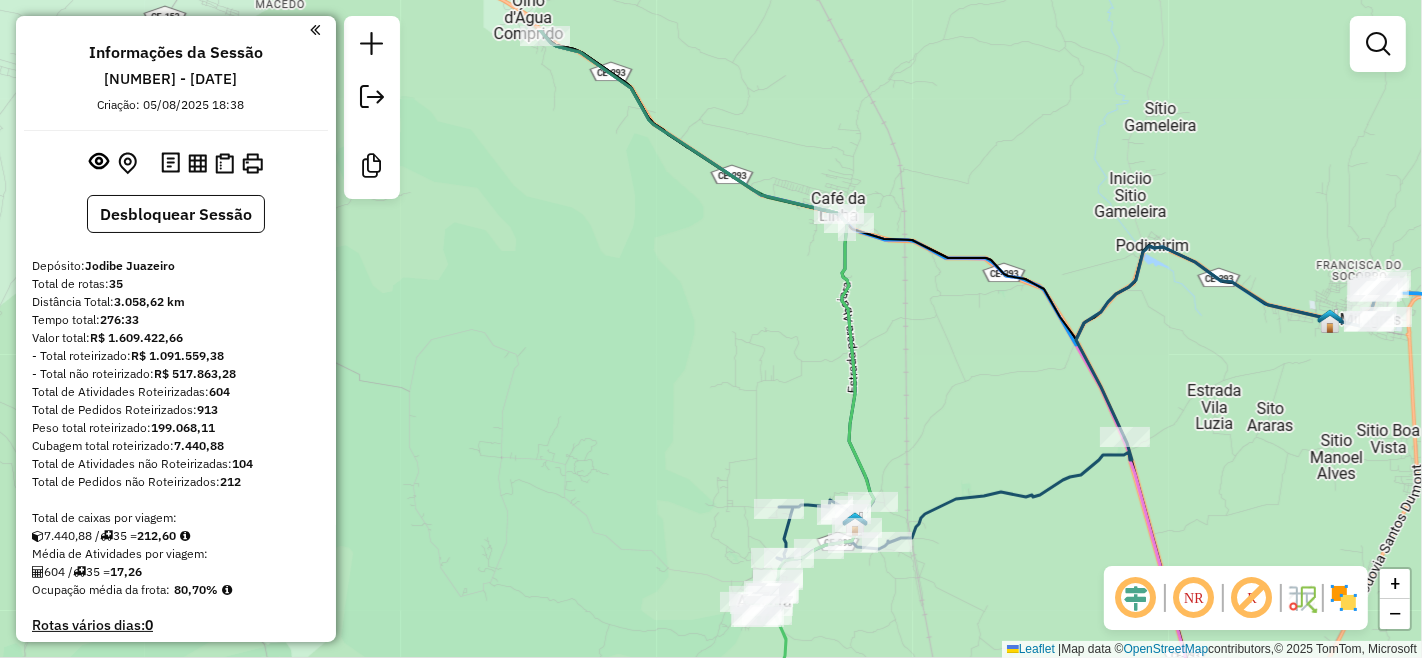 drag, startPoint x: 628, startPoint y: 192, endPoint x: 761, endPoint y: 293, distance: 167.00299 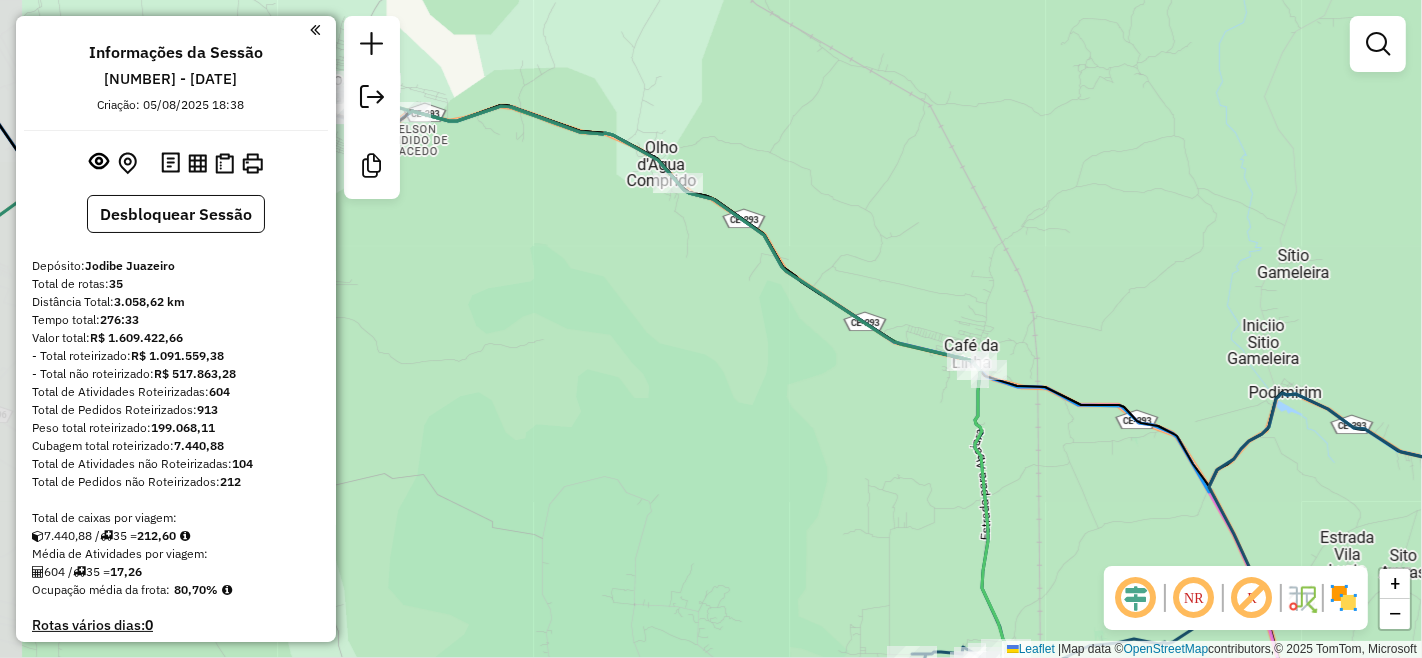 drag, startPoint x: 616, startPoint y: 256, endPoint x: 682, endPoint y: 353, distance: 117.32433 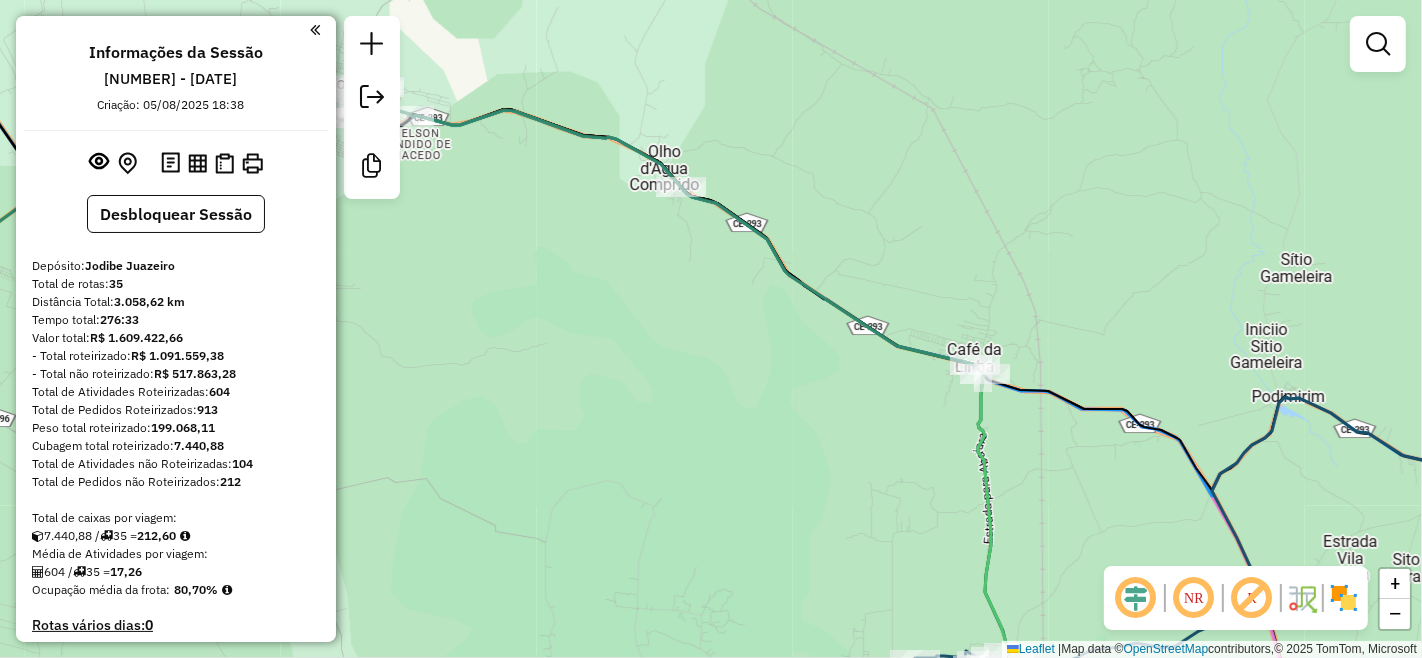 drag, startPoint x: 642, startPoint y: 323, endPoint x: 827, endPoint y: 484, distance: 245.24681 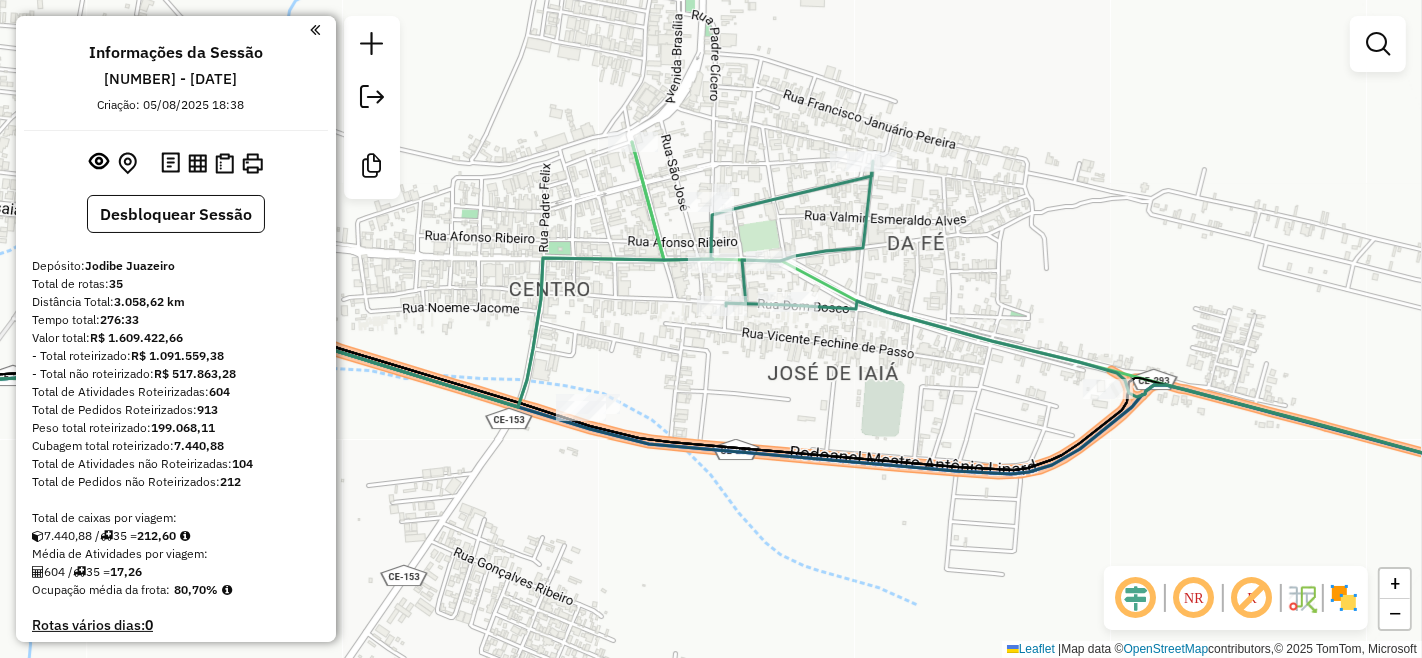 drag, startPoint x: 704, startPoint y: 382, endPoint x: 703, endPoint y: 425, distance: 43.011627 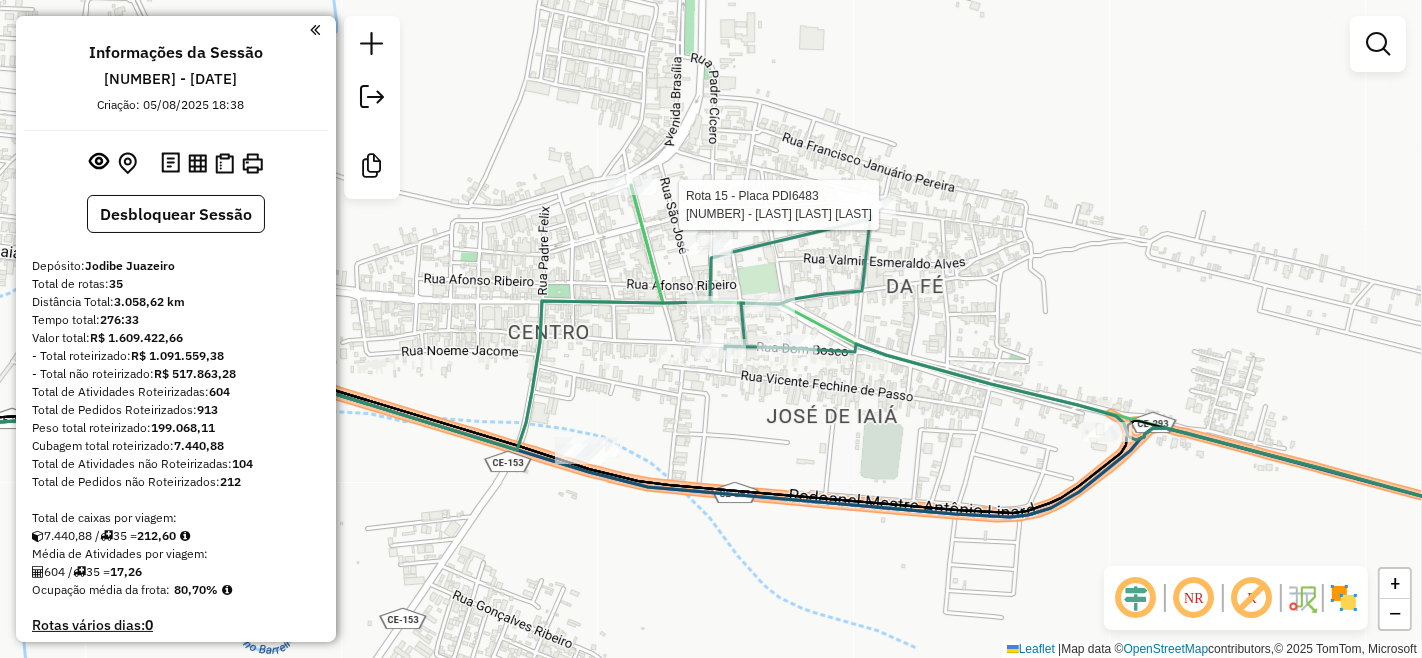 select on "**********" 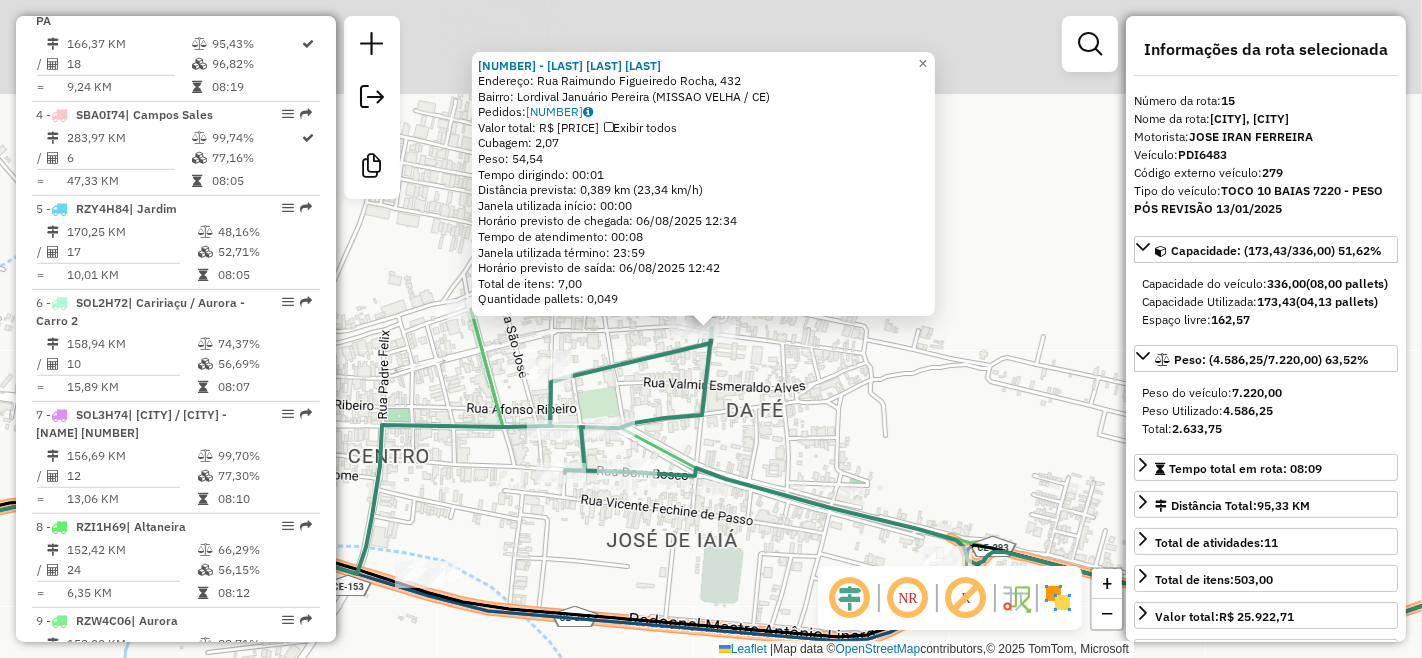 scroll, scrollTop: 2265, scrollLeft: 0, axis: vertical 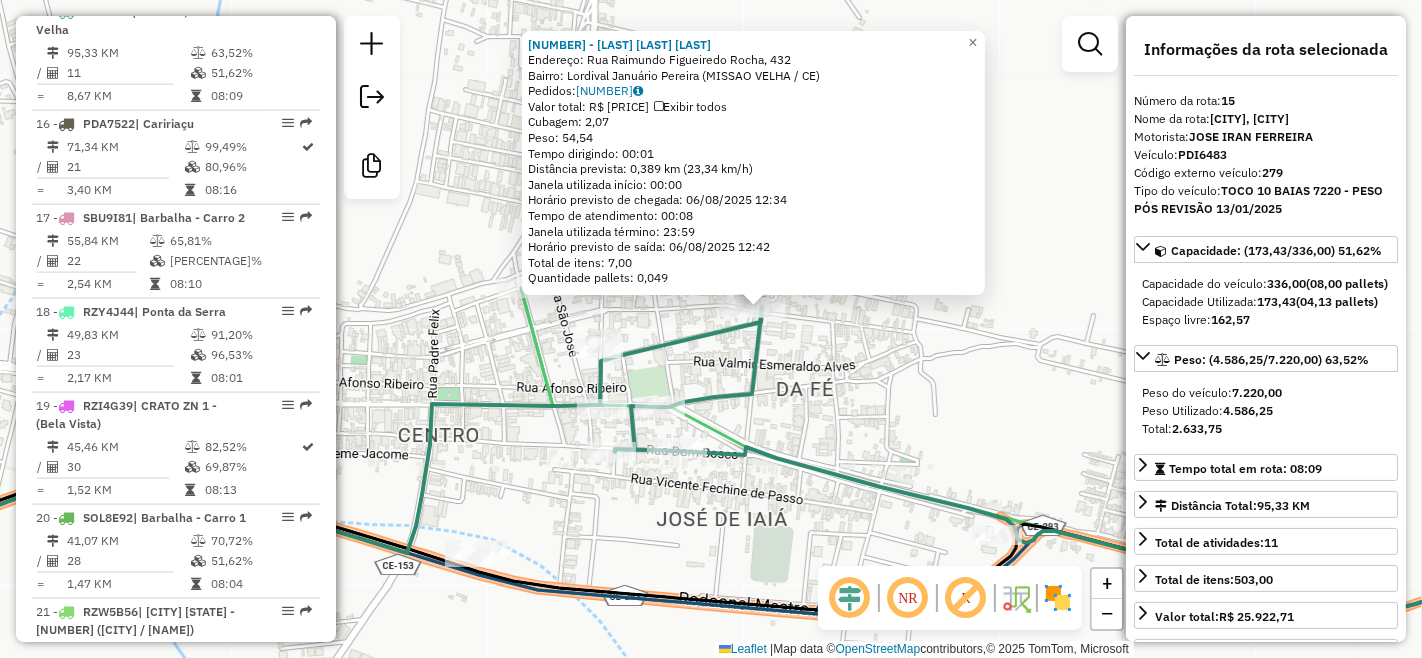 drag, startPoint x: 767, startPoint y: 423, endPoint x: 817, endPoint y: 402, distance: 54.230988 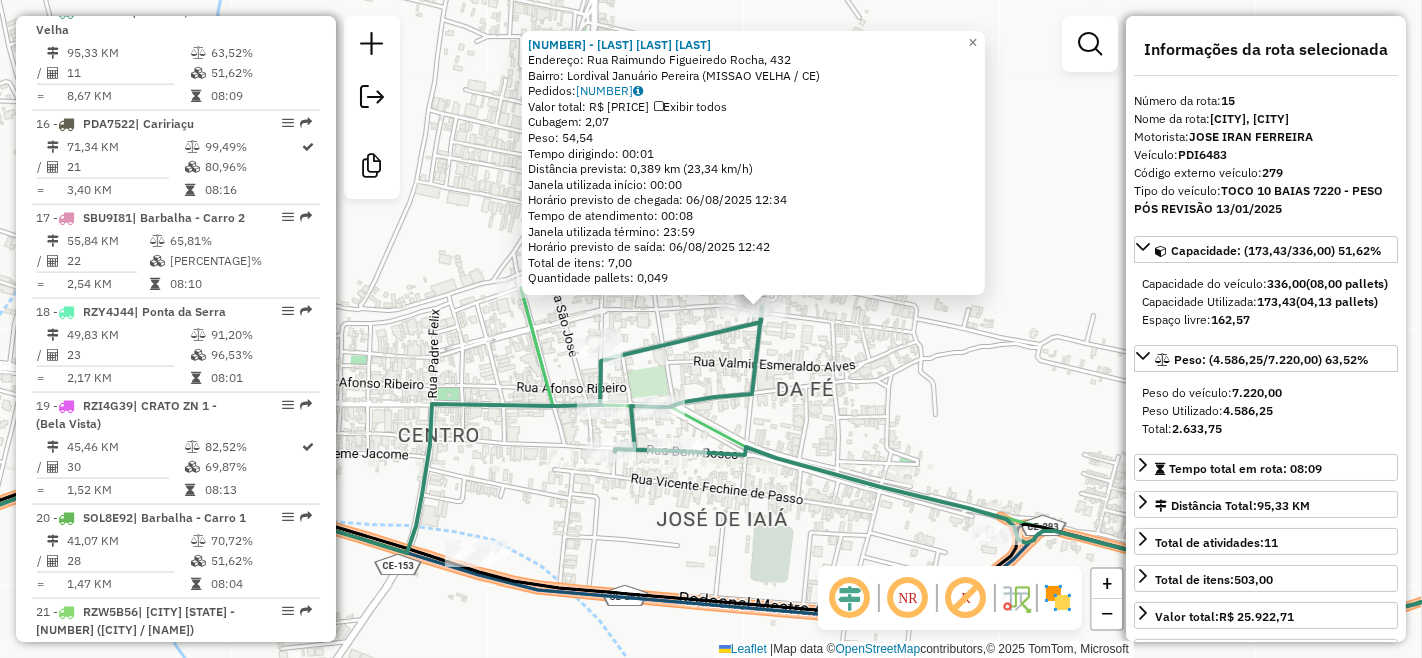 click on "5367 - MARIA ALZENIR COSTA  Endereço: Rua Raimundo Figueiredo Rocha, 432   Bairro: Lordival Januário Pereira (MISSAO VELHA / CE)   Pedidos:  05997166   Valor total: R$ 255,83   Exibir todos   Cubagem: 2,07  Peso: 54,54  Tempo dirigindo: 00:01   Distância prevista: 0,389 km (23,34 km/h)   Janela utilizada início: 00:00   Horário previsto de chegada: 06/08/2025 12:34   Tempo de atendimento: 00:08   Janela utilizada término: 23:59   Horário previsto de saída: 06/08/2025 12:42   Total de itens: 7,00   Quantidade pallets: 0,049  × Janela de atendimento Grade de atendimento Capacidade Transportadoras Veículos Cliente Pedidos  Rotas Selecione os dias de semana para filtrar as janelas de atendimento  Seg   Ter   Qua   Qui   Sex   Sáb   Dom  Informe o período da janela de atendimento: De: Até:  Filtrar exatamente a janela do cliente  Considerar janela de atendimento padrão  Selecione os dias de semana para filtrar as grades de atendimento  Seg   Ter   Qua   Qui   Sex   Sáb   Dom   Peso mínimo:   De:  +" 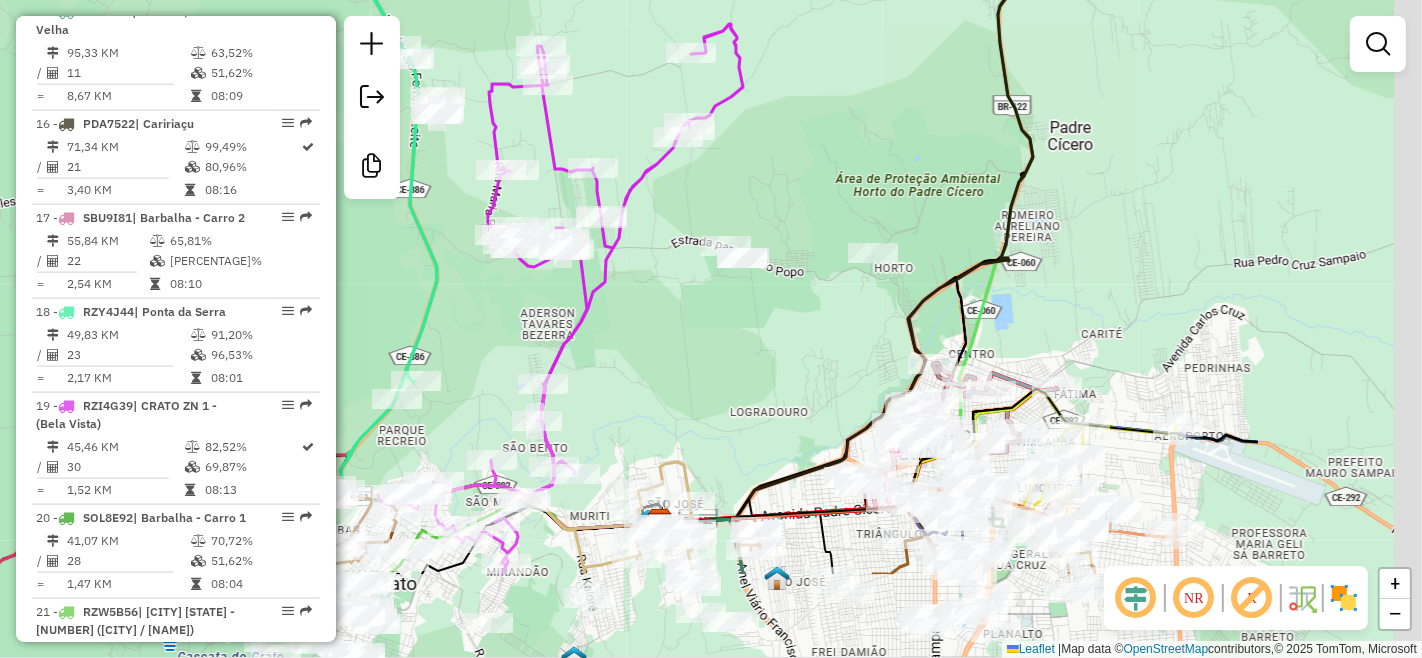 drag, startPoint x: 1026, startPoint y: 375, endPoint x: 692, endPoint y: 195, distance: 379.41534 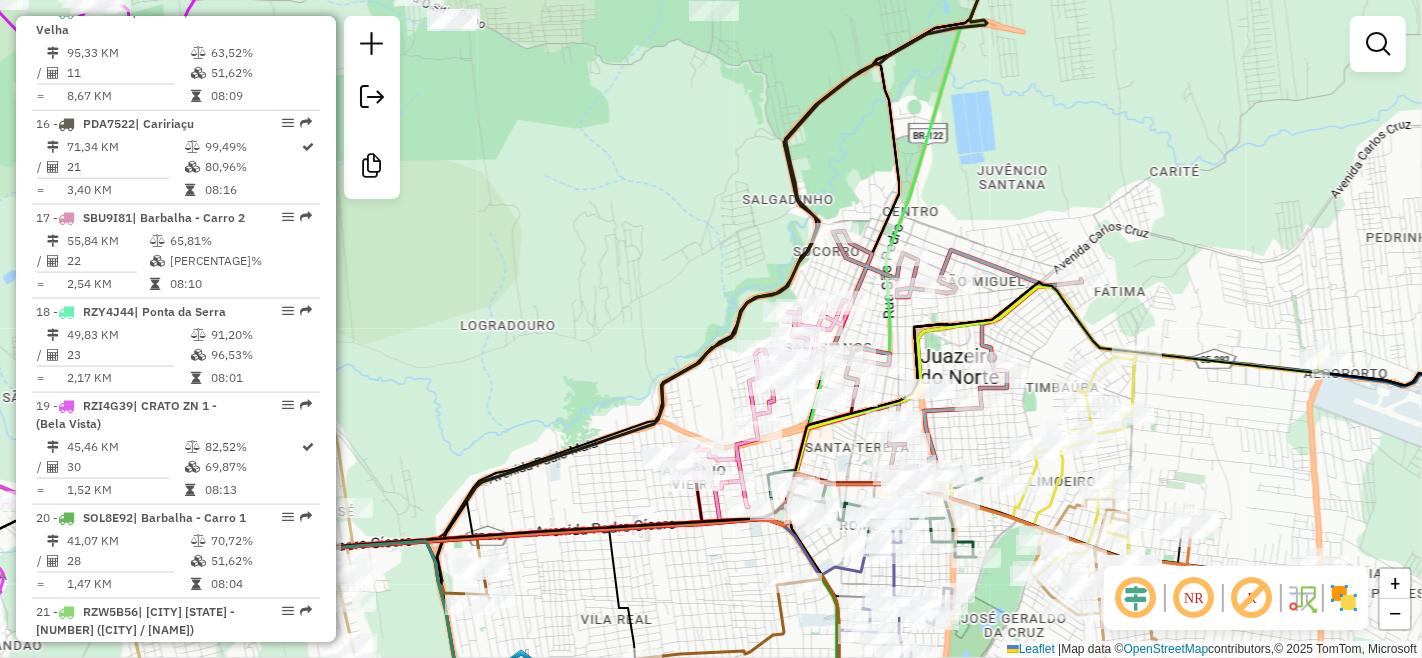 drag, startPoint x: 862, startPoint y: 353, endPoint x: 938, endPoint y: 304, distance: 90.426765 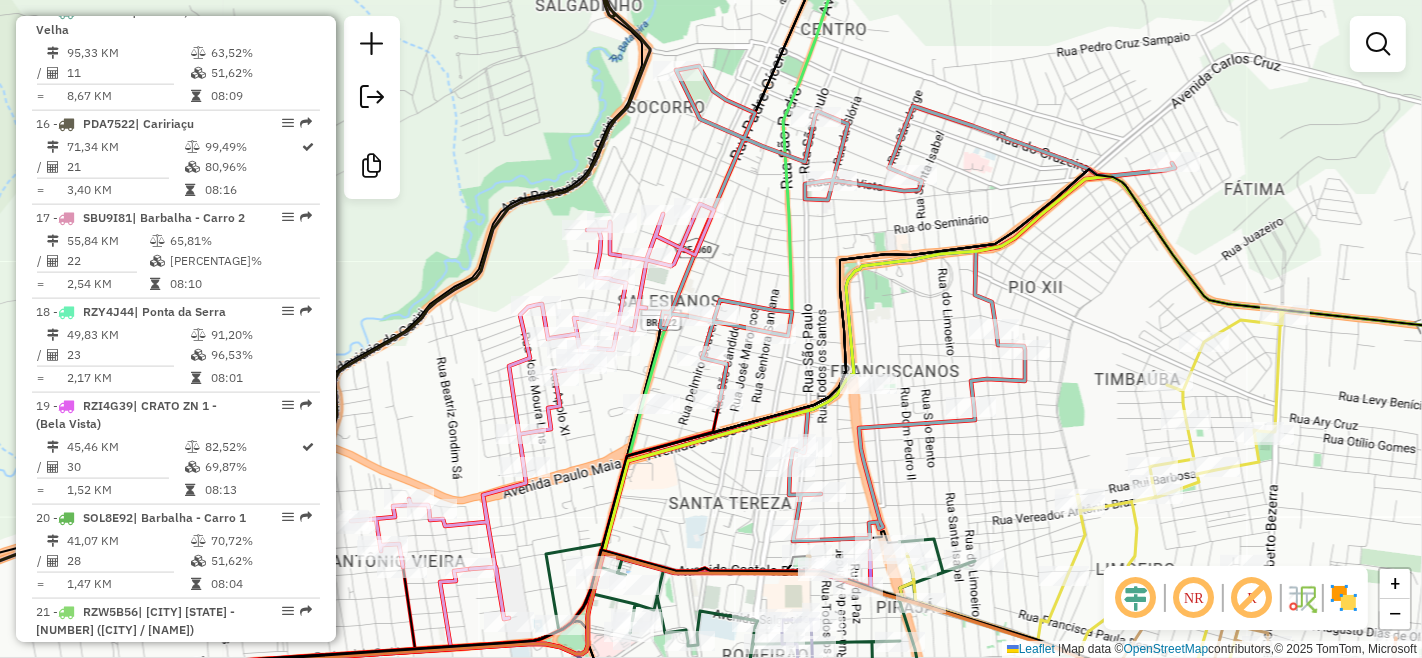 drag, startPoint x: 938, startPoint y: 270, endPoint x: 897, endPoint y: 291, distance: 46.06517 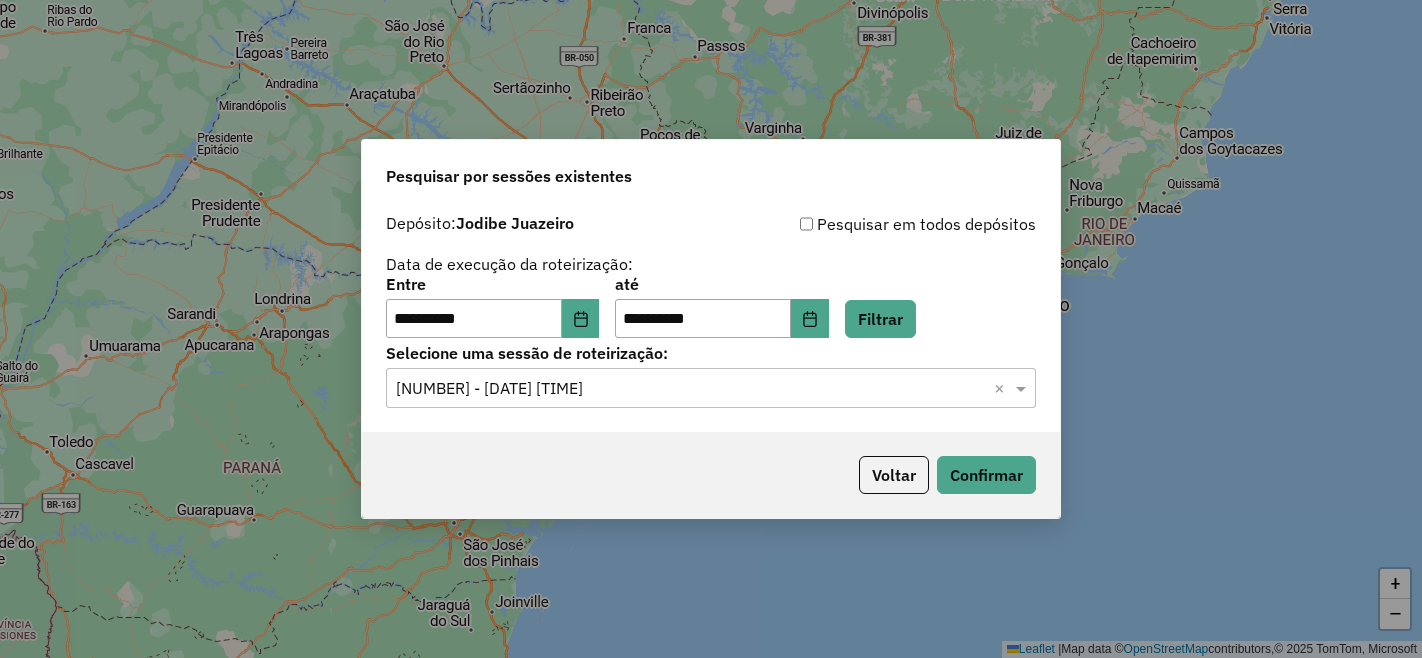 scroll, scrollTop: 0, scrollLeft: 0, axis: both 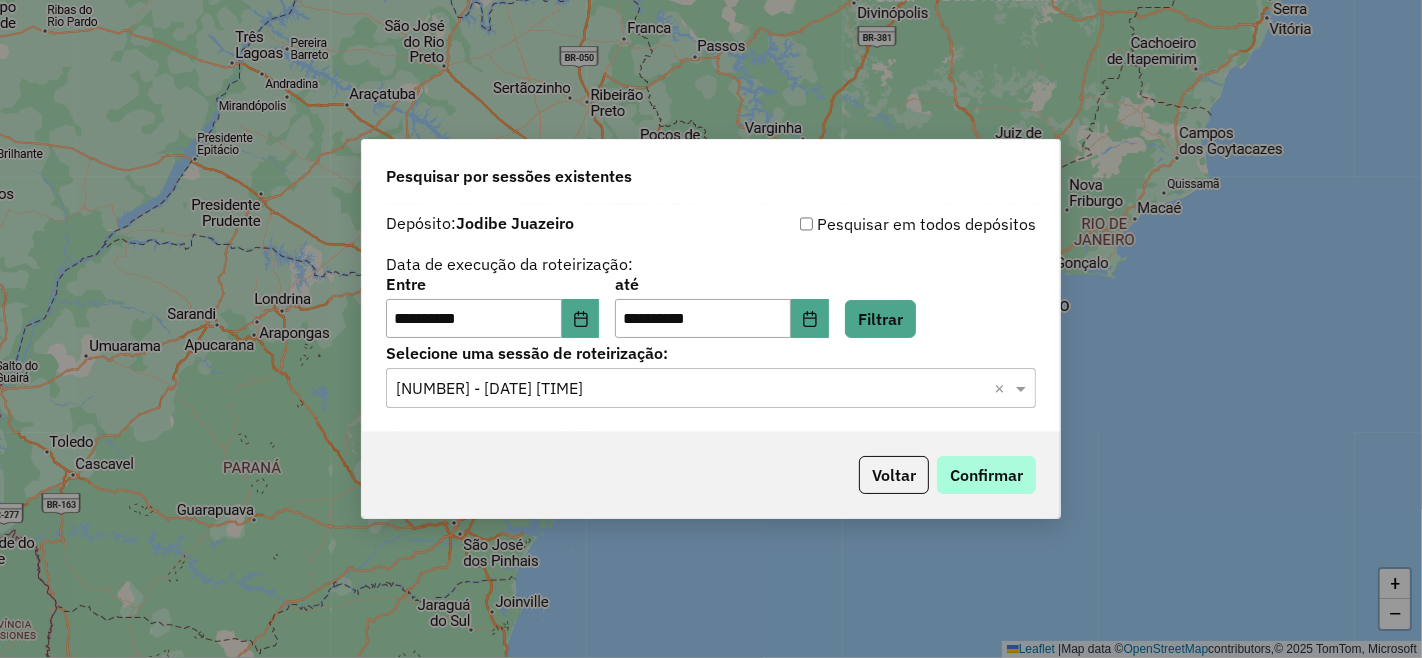click on "Confirmar" 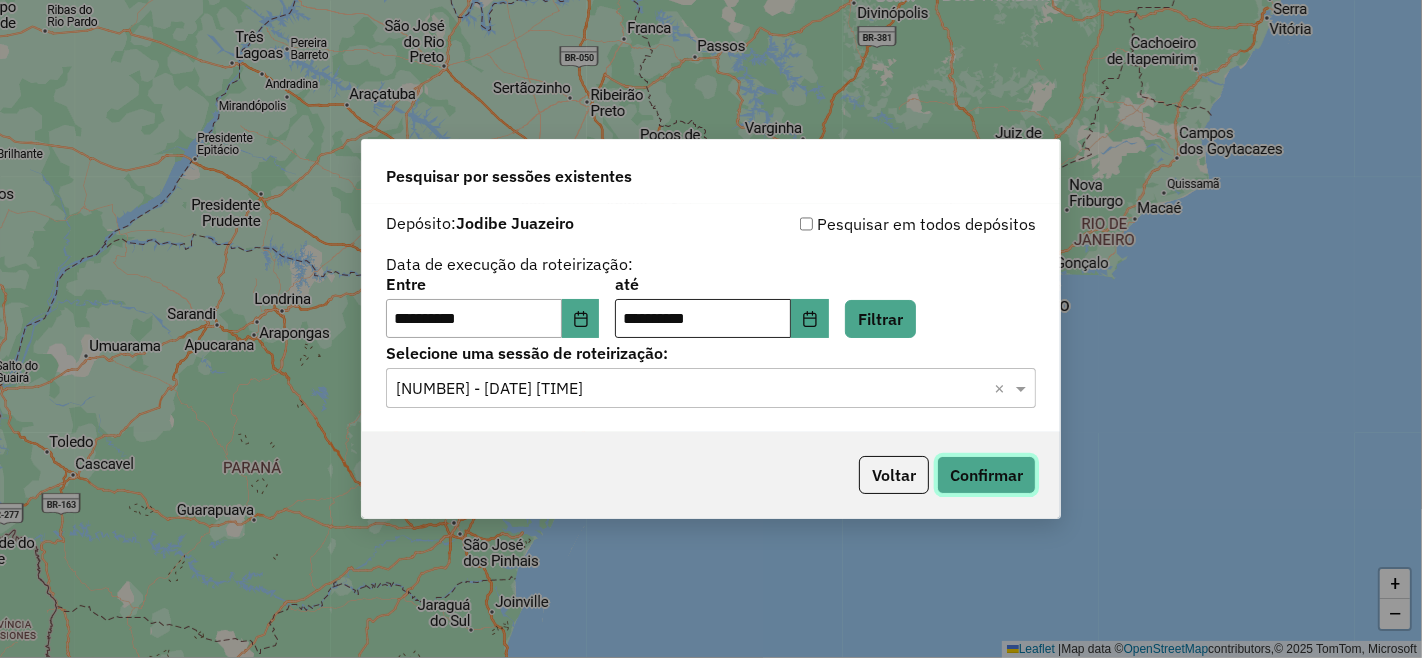 type 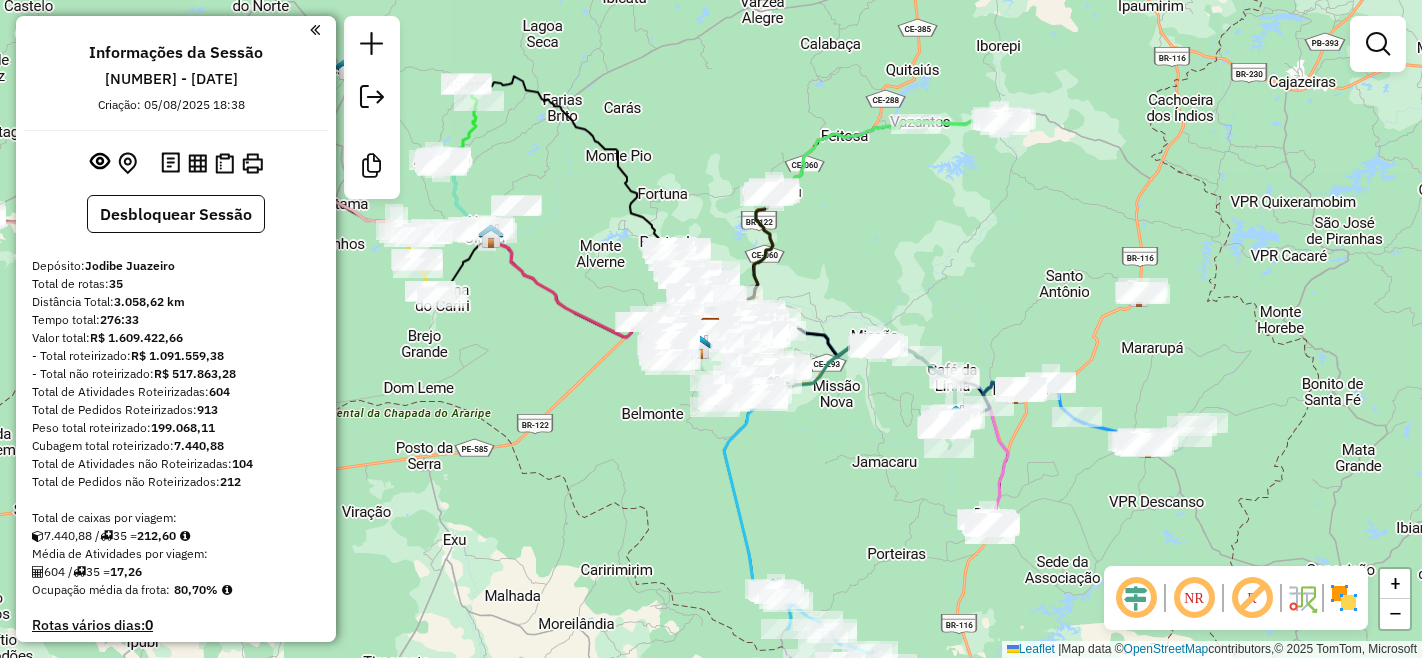 scroll, scrollTop: 0, scrollLeft: 0, axis: both 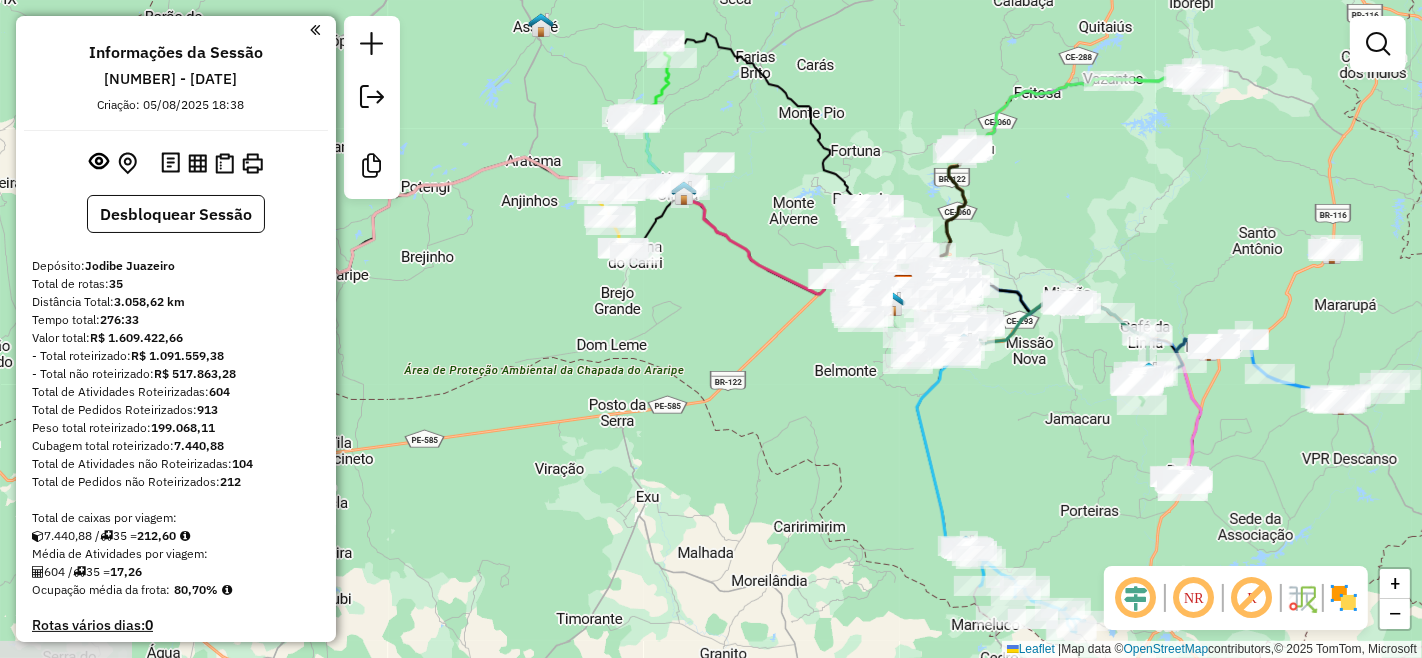 drag, startPoint x: 950, startPoint y: 275, endPoint x: 1143, endPoint y: 232, distance: 197.73215 